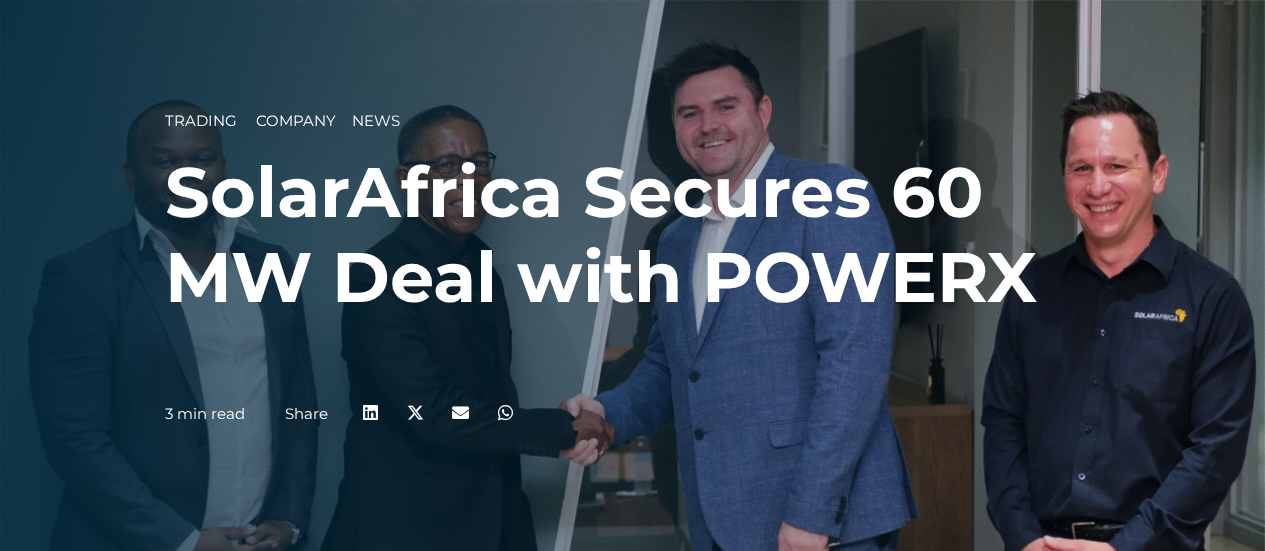 scroll, scrollTop: 200, scrollLeft: 0, axis: vertical 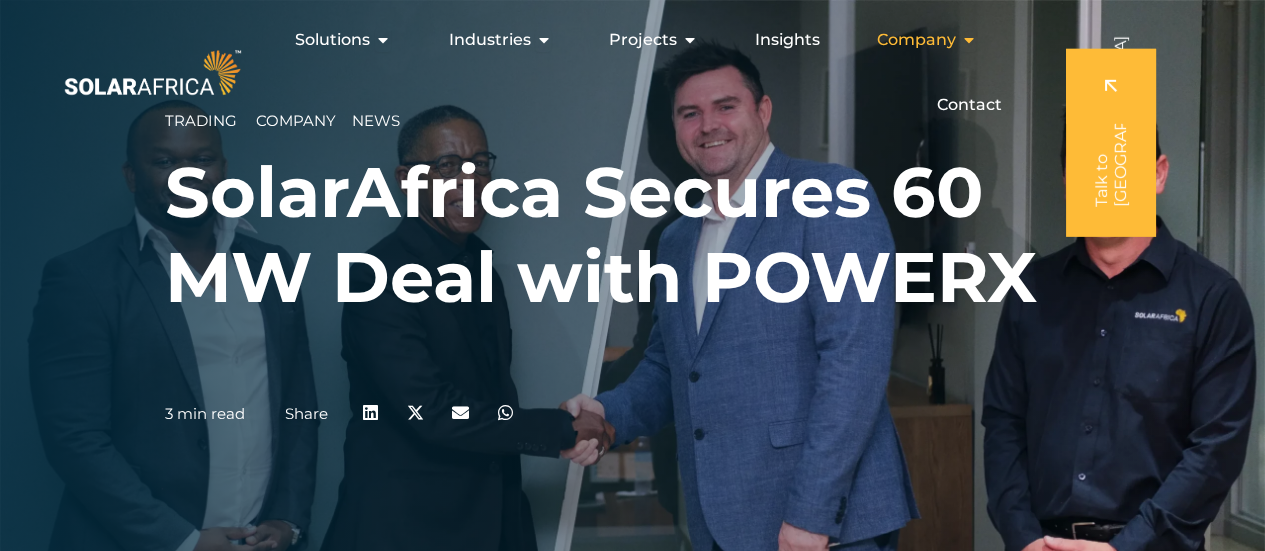 click at bounding box center [968, 40] 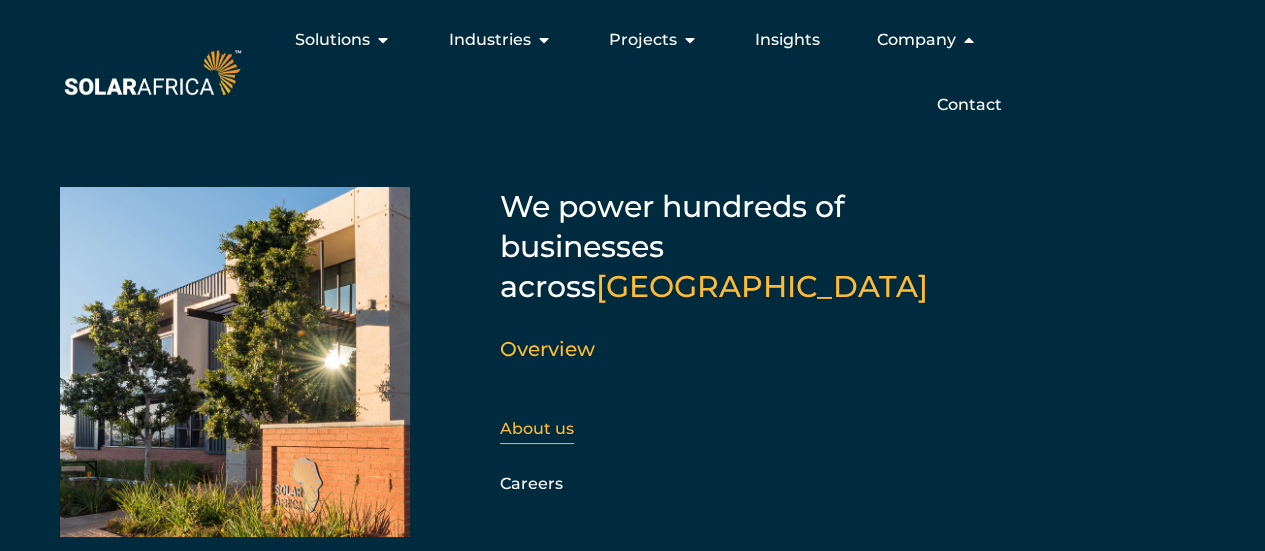 scroll, scrollTop: 46, scrollLeft: 0, axis: vertical 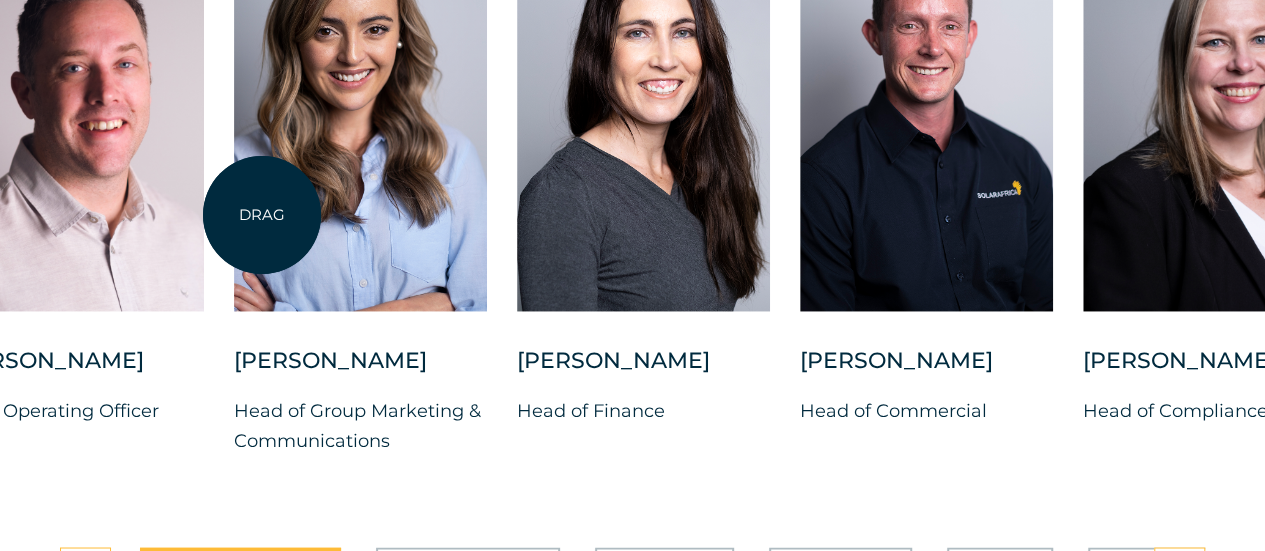drag, startPoint x: 1240, startPoint y: 174, endPoint x: 210, endPoint y: 221, distance: 1031.0718 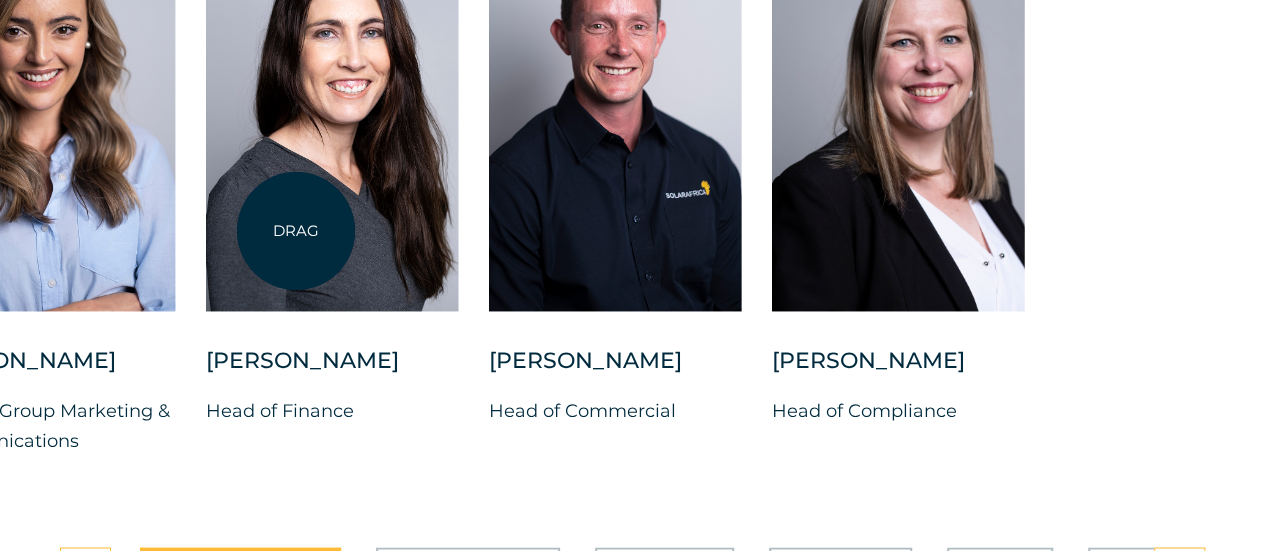drag, startPoint x: 1083, startPoint y: 216, endPoint x: 295, endPoint y: 231, distance: 788.14276 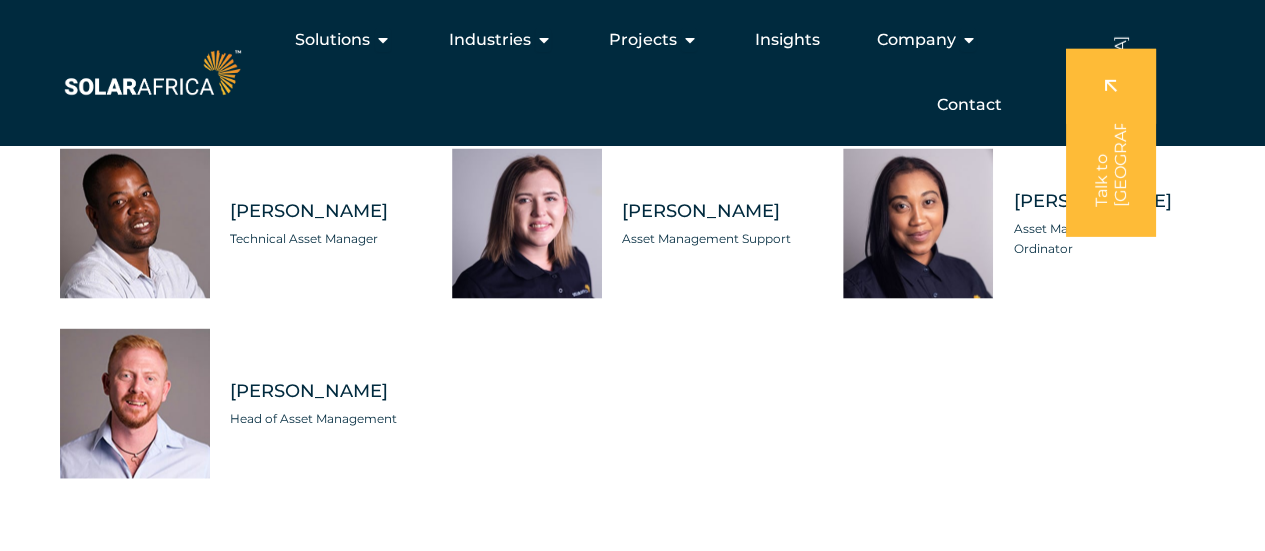 scroll, scrollTop: 5600, scrollLeft: 0, axis: vertical 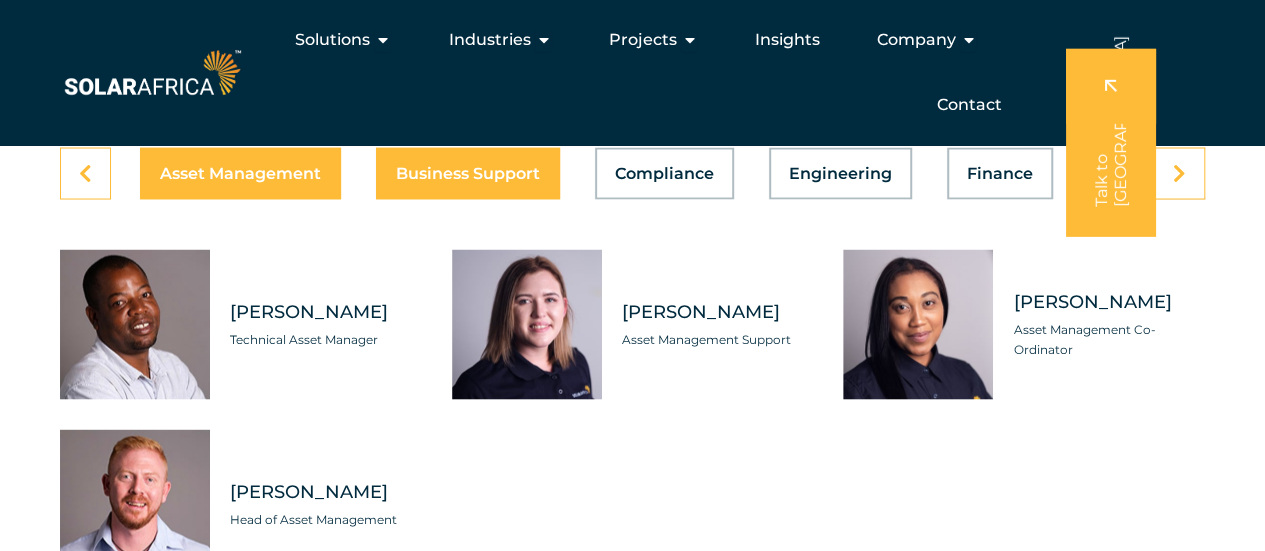 click on "Business Support" at bounding box center (468, 173) 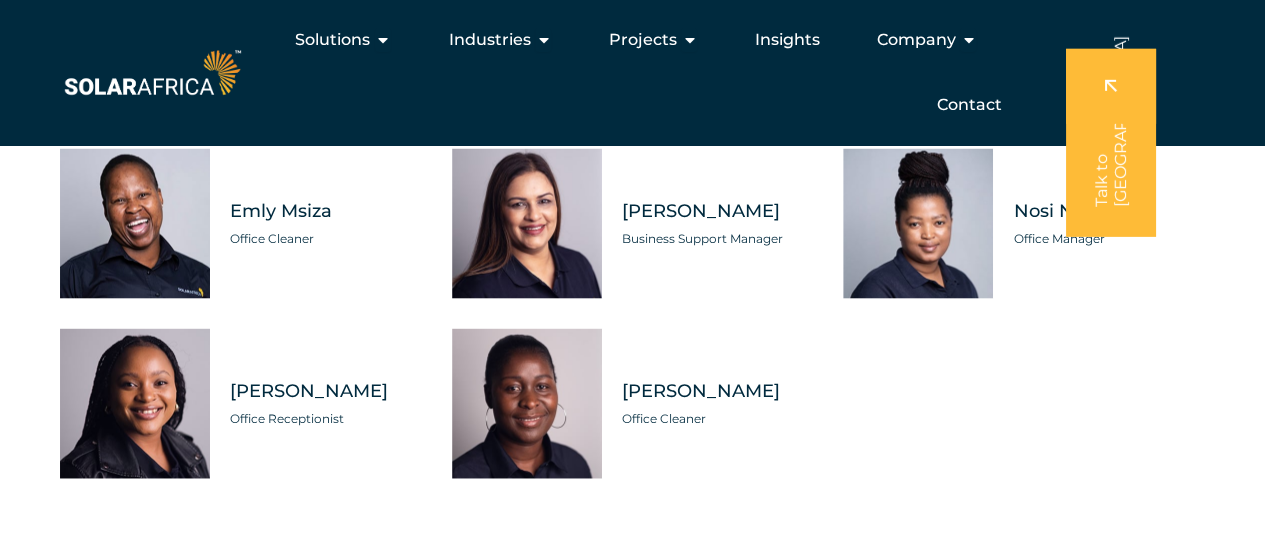 scroll, scrollTop: 5600, scrollLeft: 0, axis: vertical 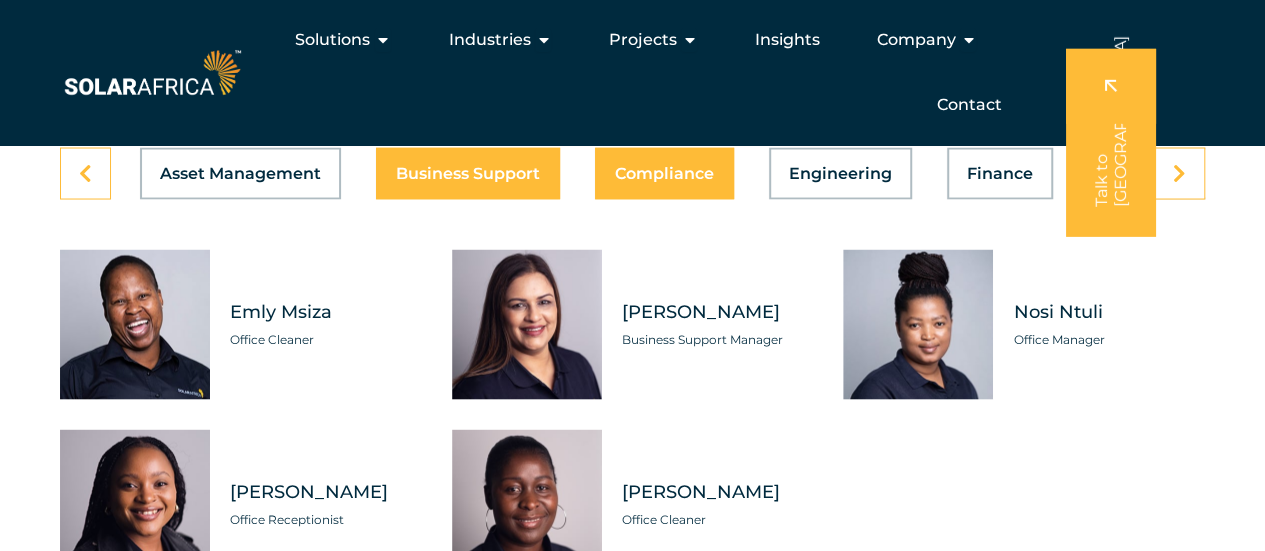 click on "Compliance" at bounding box center (664, 173) 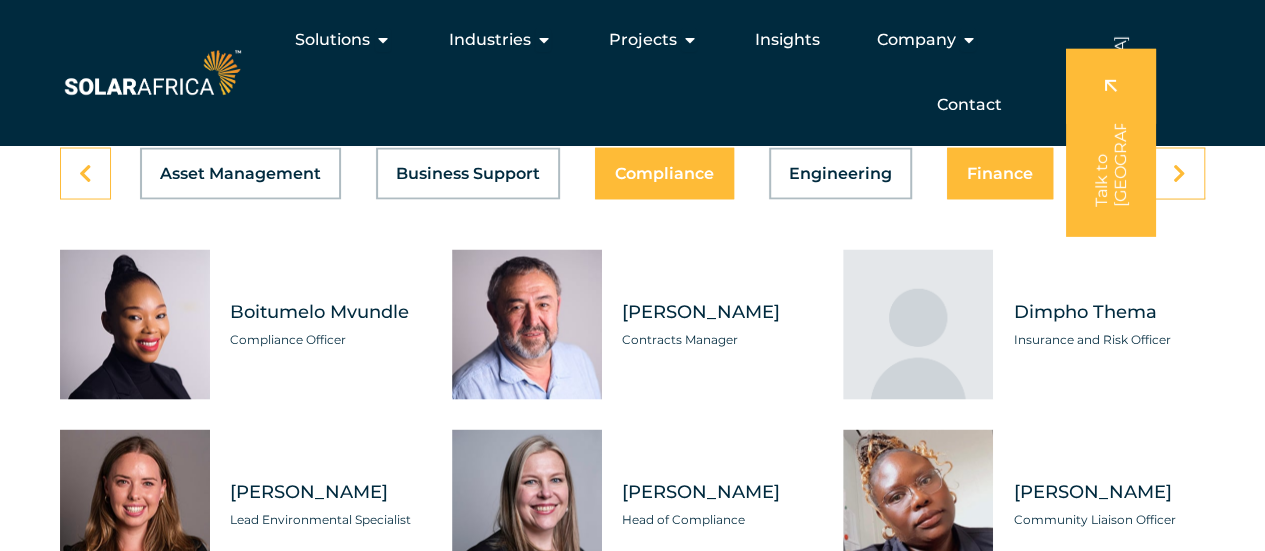 click on "Finance" at bounding box center [1000, 173] 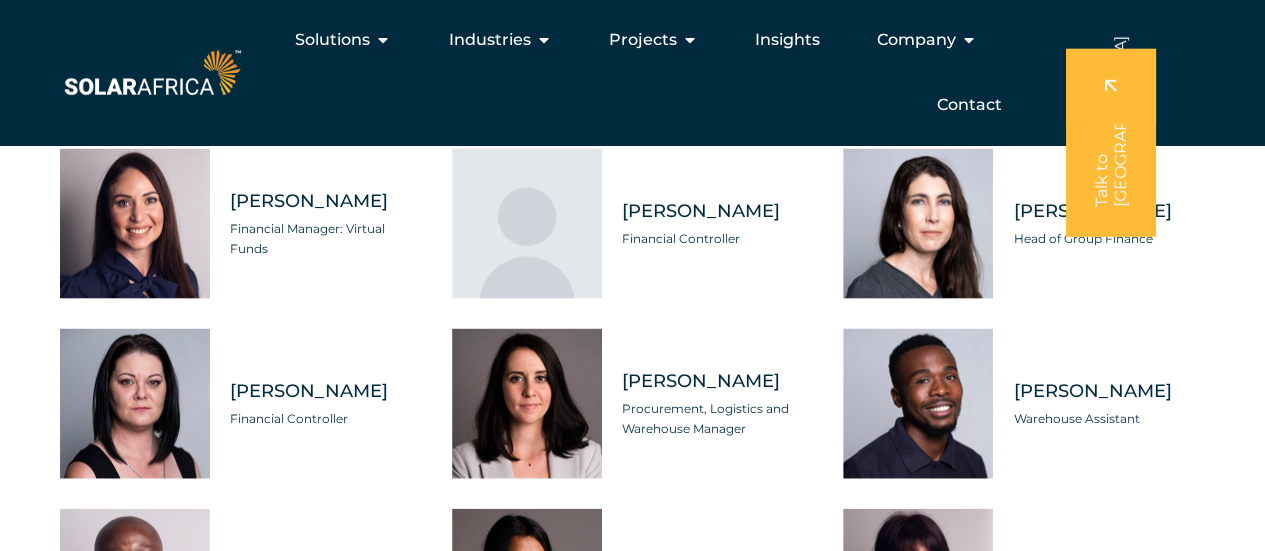 scroll, scrollTop: 5400, scrollLeft: 0, axis: vertical 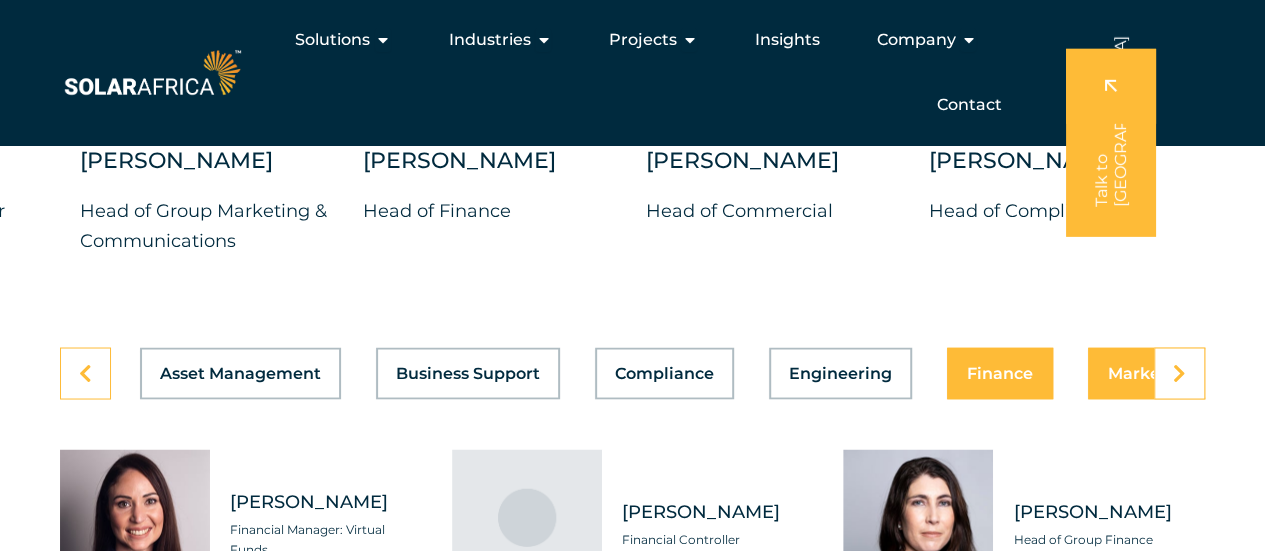 click on "Marketing" at bounding box center (1151, 373) 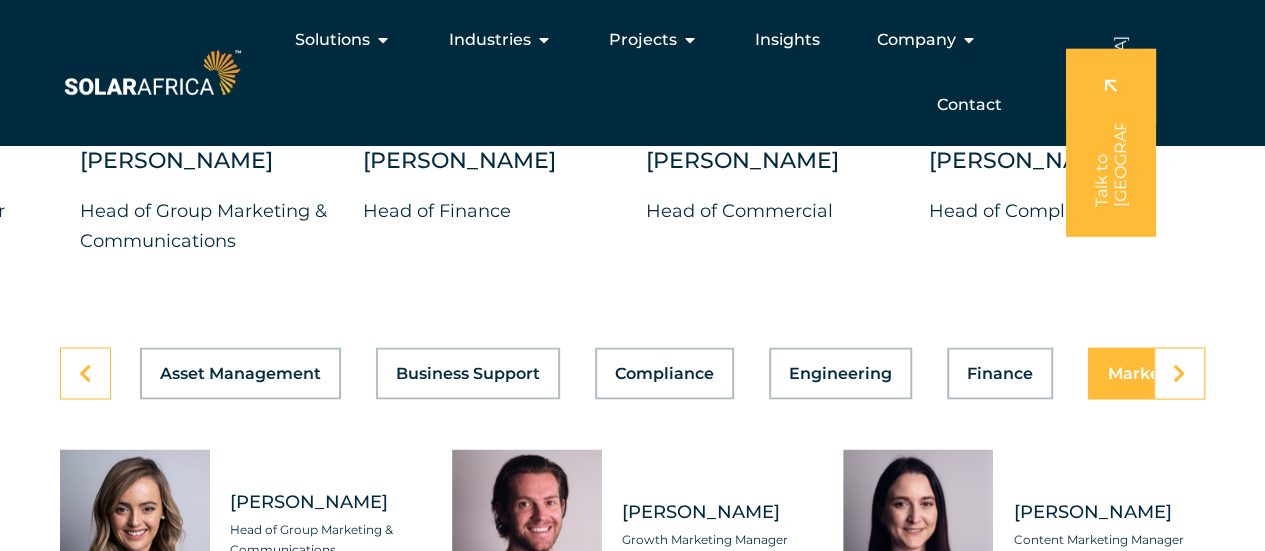 scroll, scrollTop: 0, scrollLeft: 1059, axis: horizontal 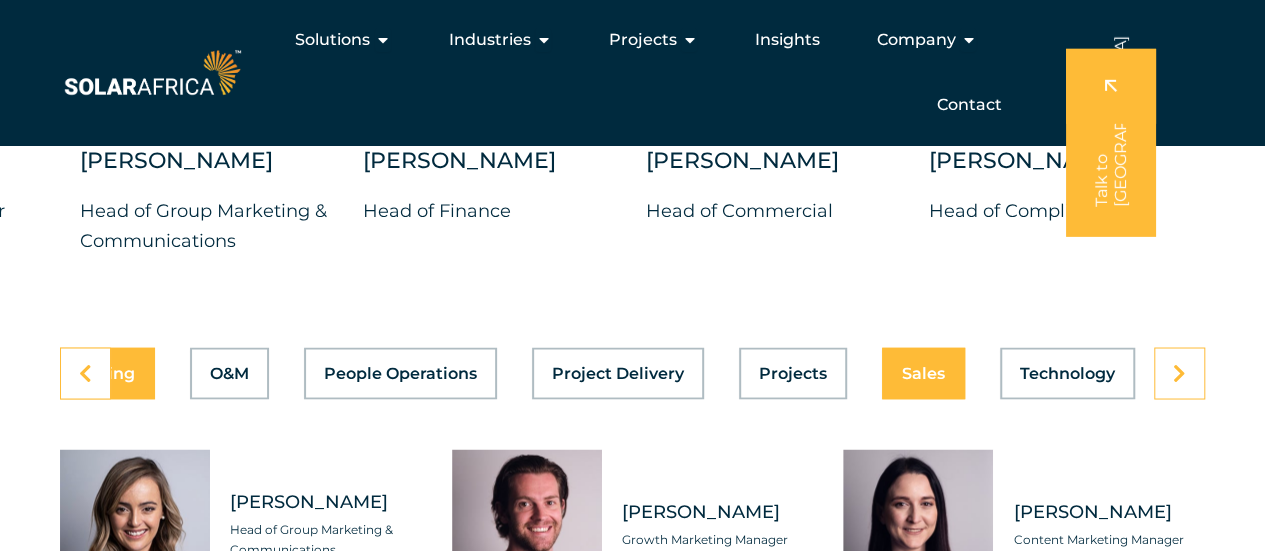 click on "Sales" at bounding box center [923, 373] 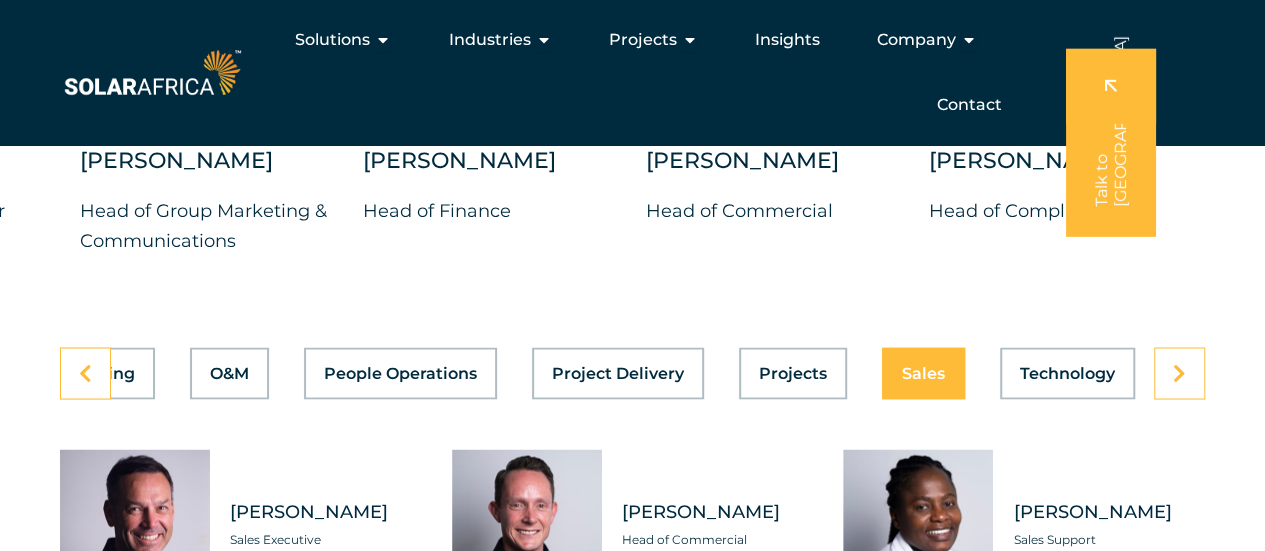 scroll, scrollTop: 0, scrollLeft: 1059, axis: horizontal 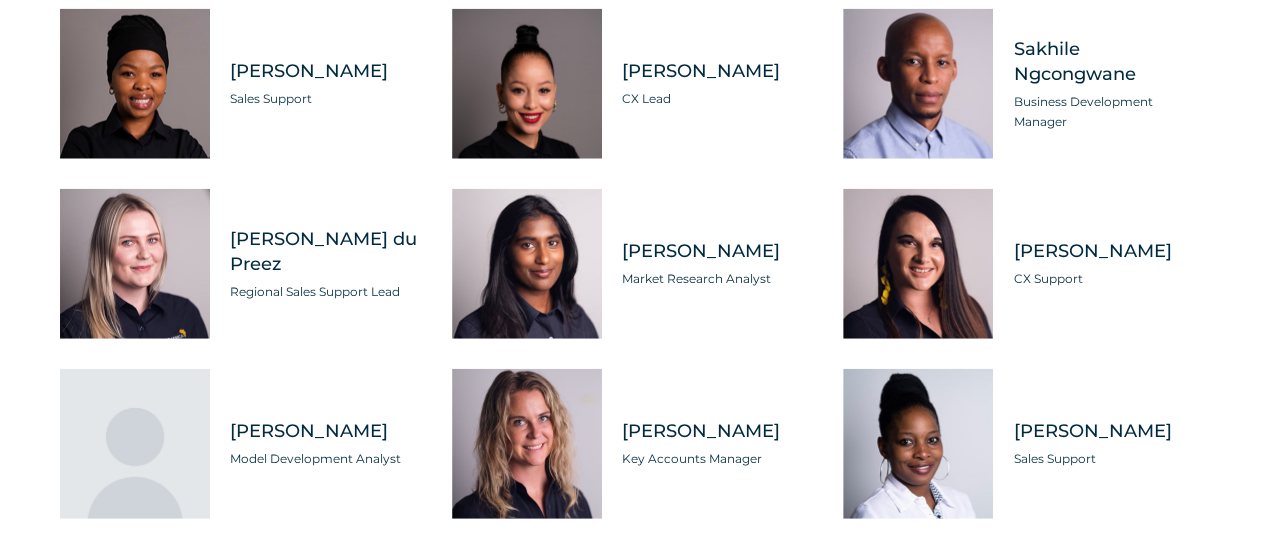 click on "[PERSON_NAME]" 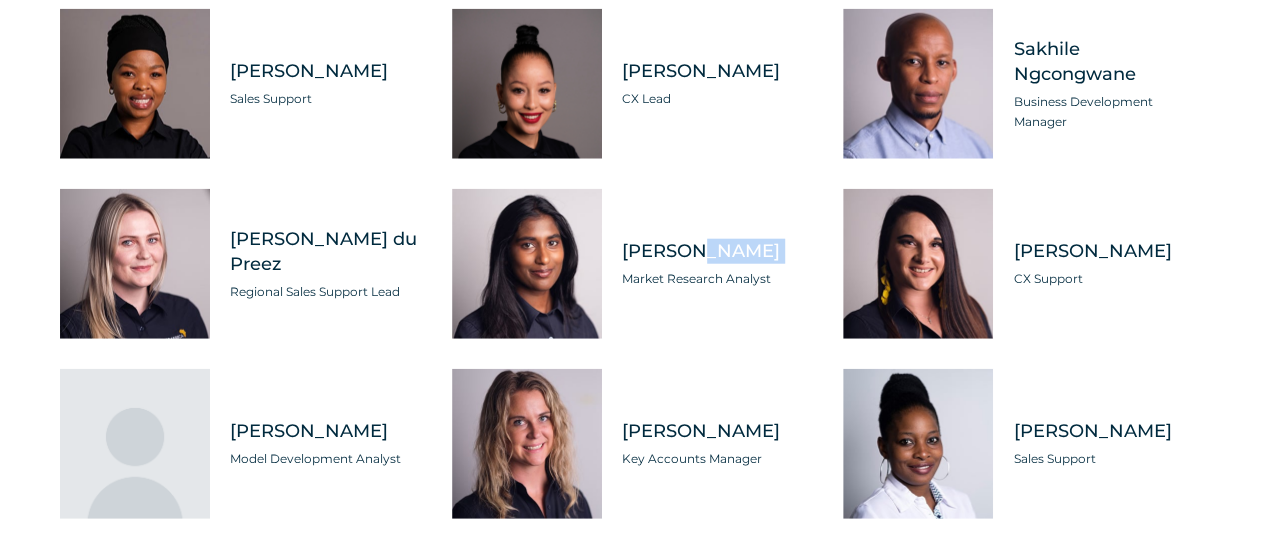 click on "[PERSON_NAME]" 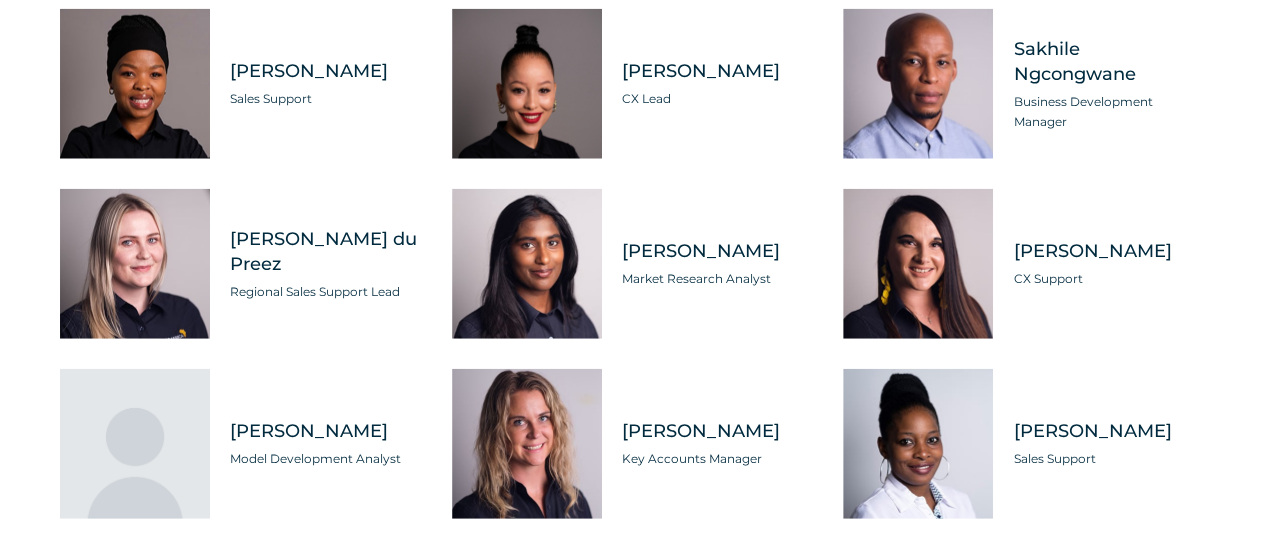 click on "[PERSON_NAME]
Market Research Analyst" 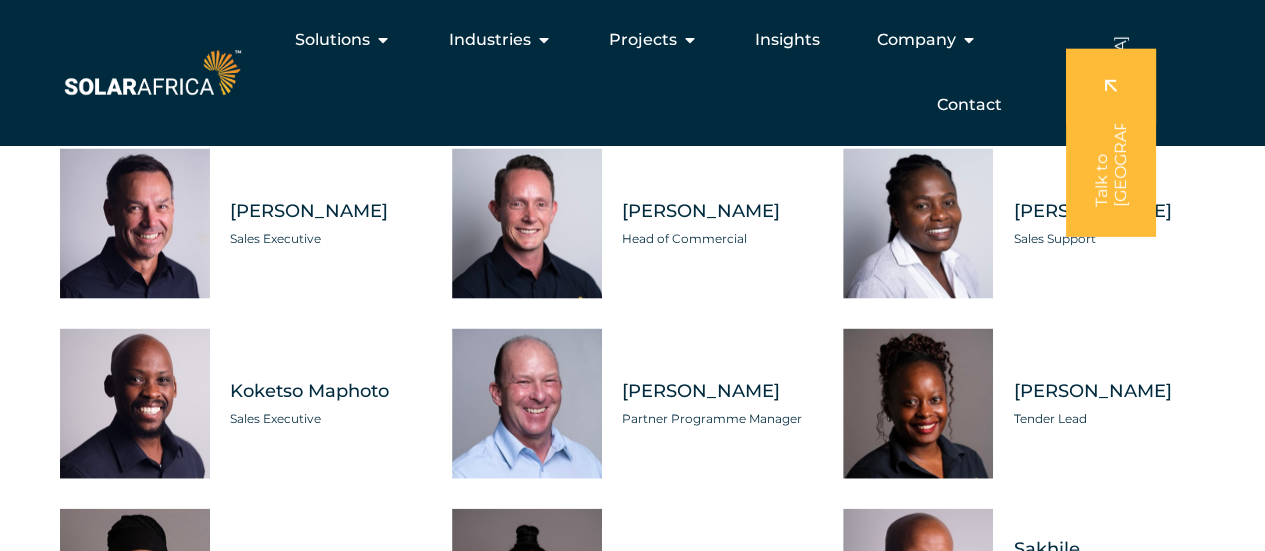 scroll, scrollTop: 5500, scrollLeft: 0, axis: vertical 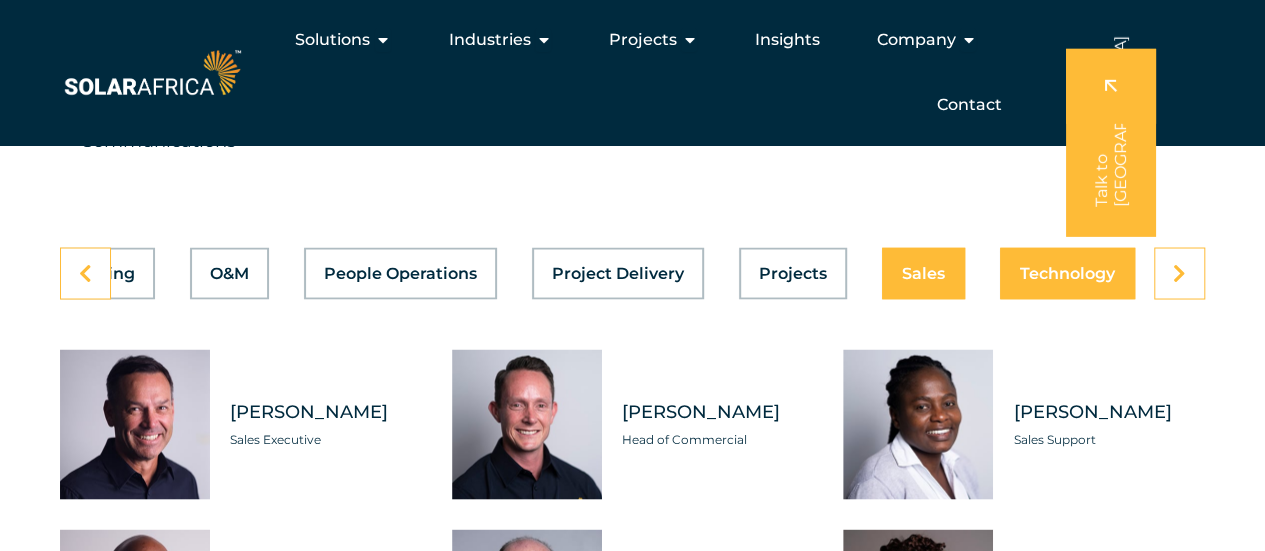 click on "Technology" at bounding box center (1067, 273) 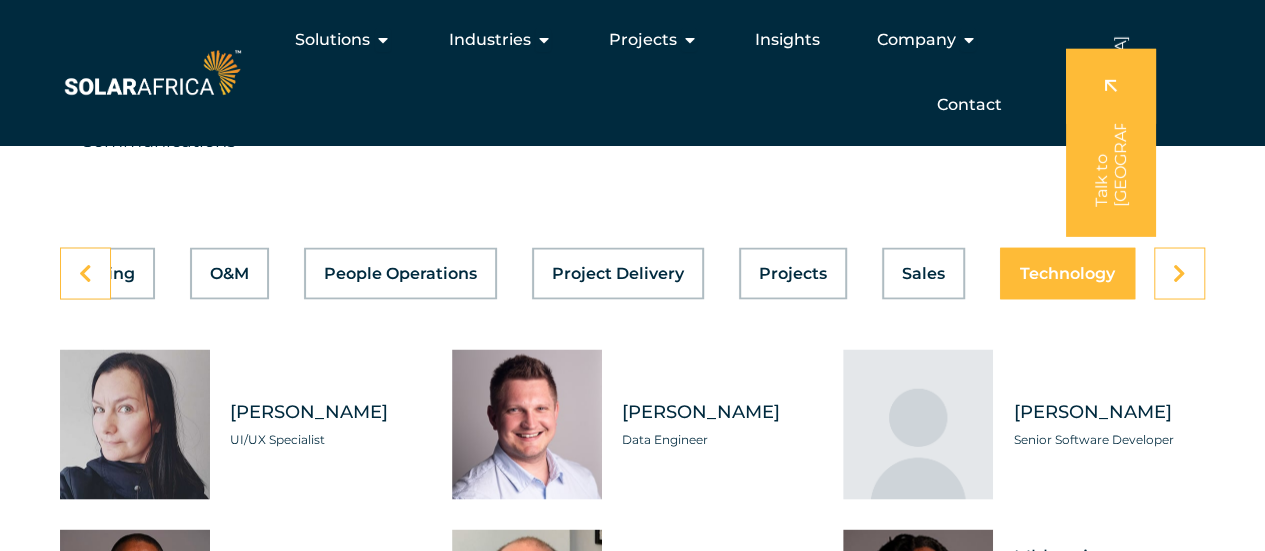 scroll, scrollTop: 0, scrollLeft: 1059, axis: horizontal 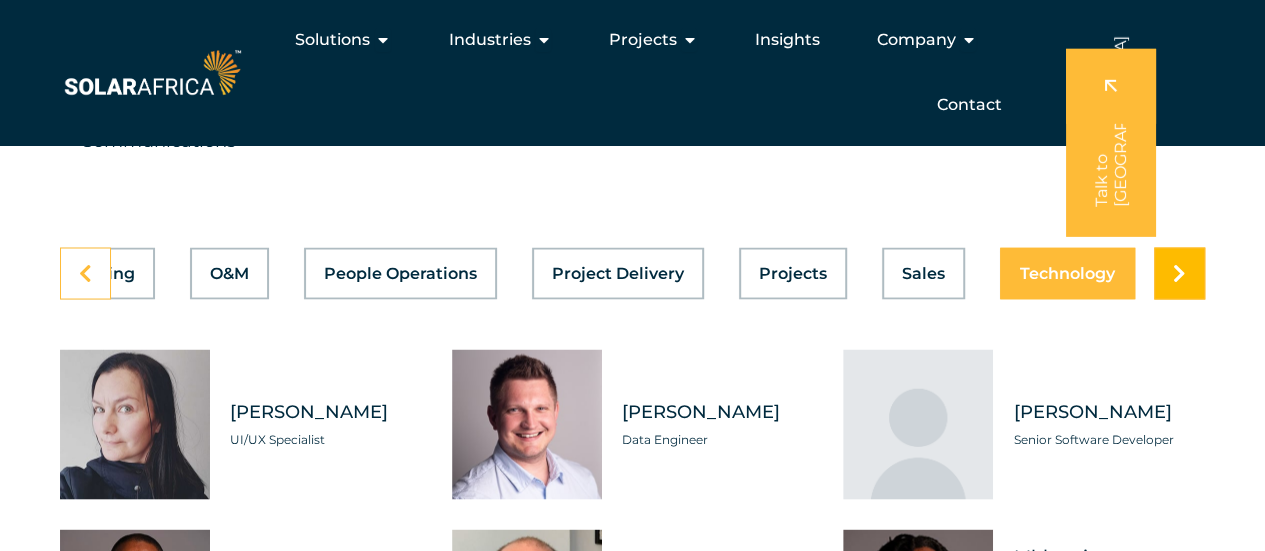 click at bounding box center [1179, 273] 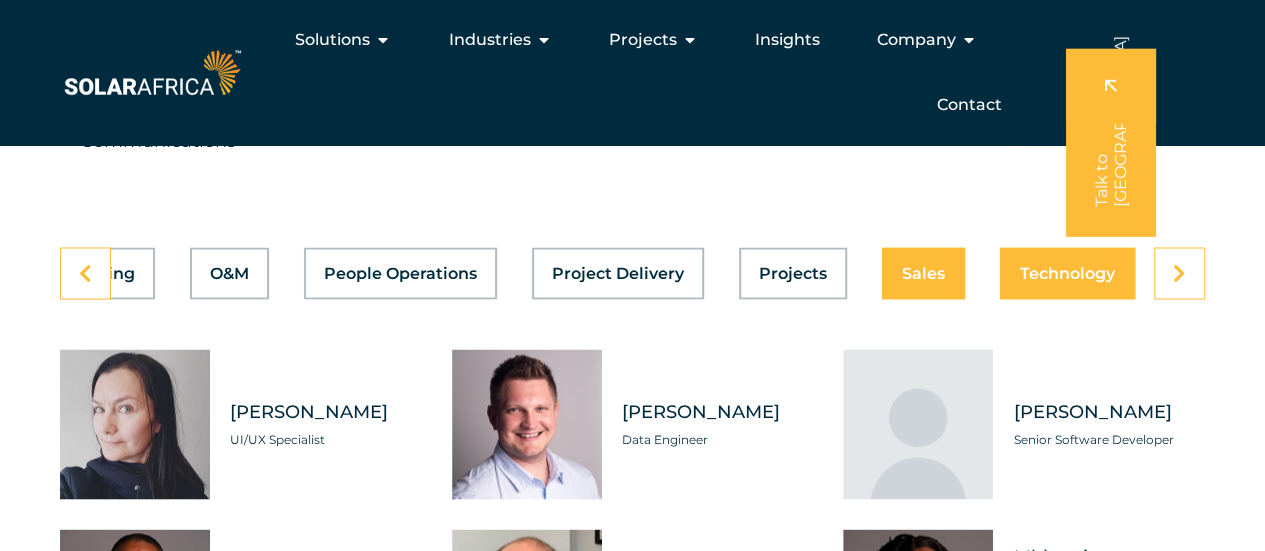click on "Sales" at bounding box center (923, 273) 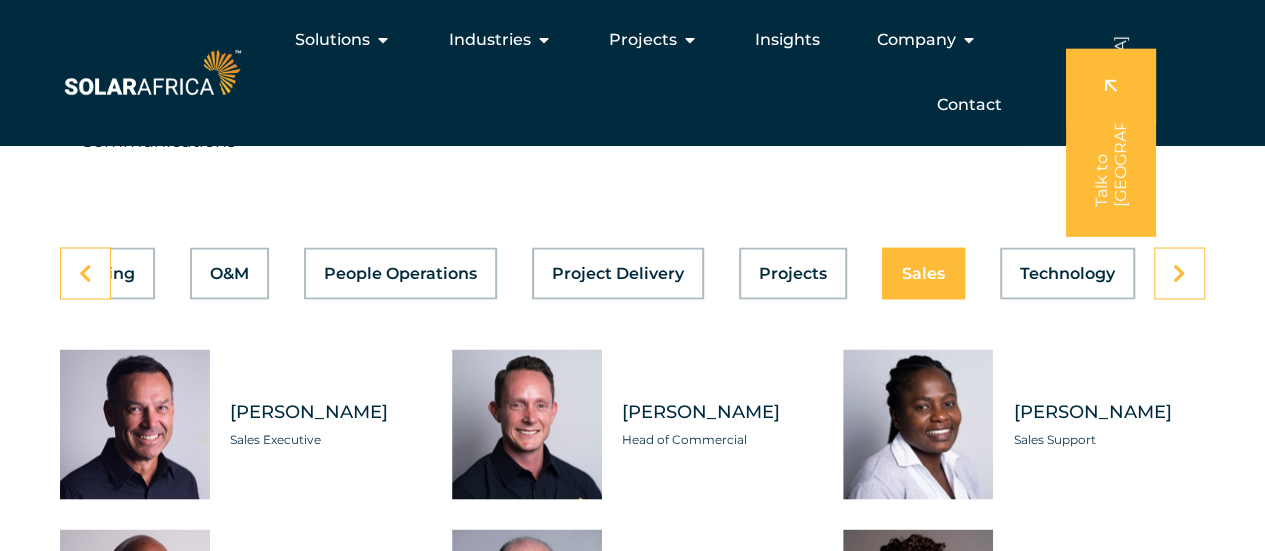 scroll, scrollTop: 0, scrollLeft: 1059, axis: horizontal 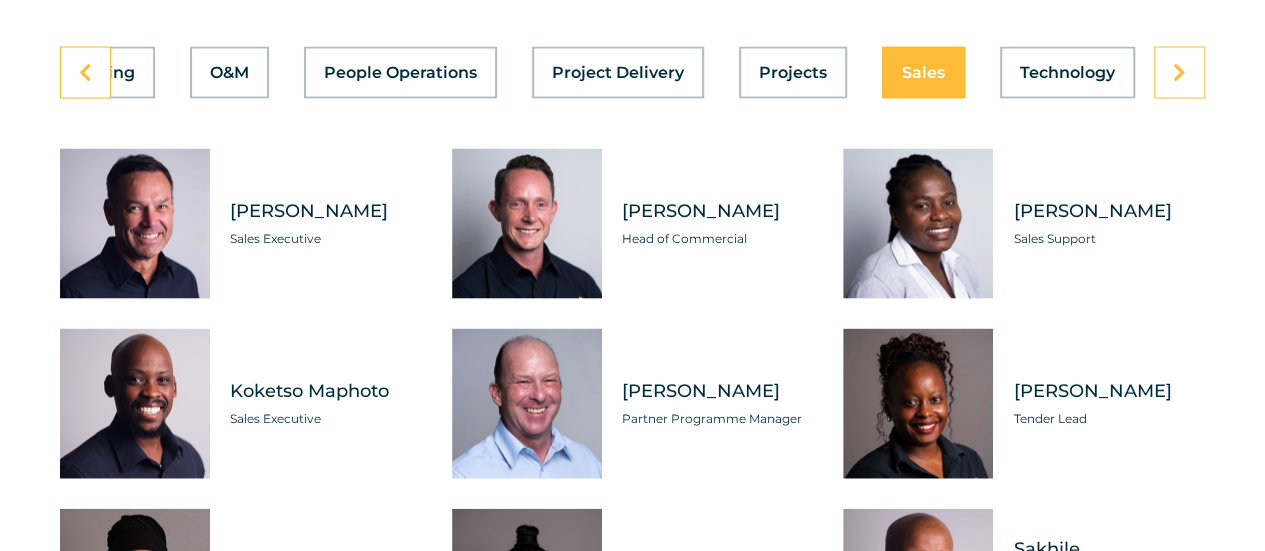 drag, startPoint x: 404, startPoint y: 439, endPoint x: 234, endPoint y: 436, distance: 170.02647 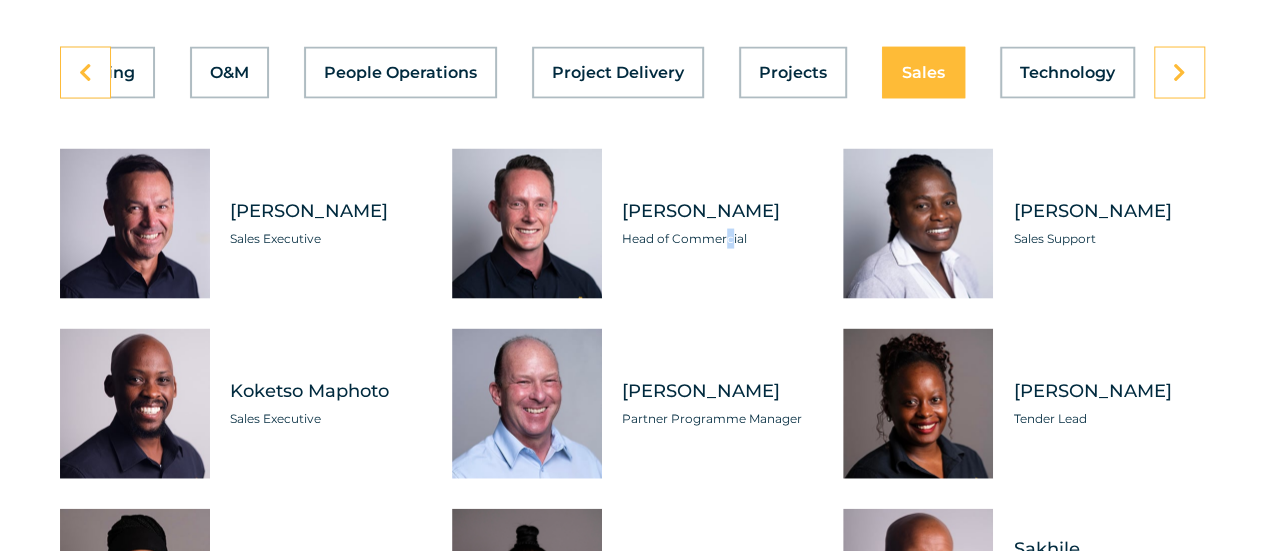 click on "Head of Commercial" 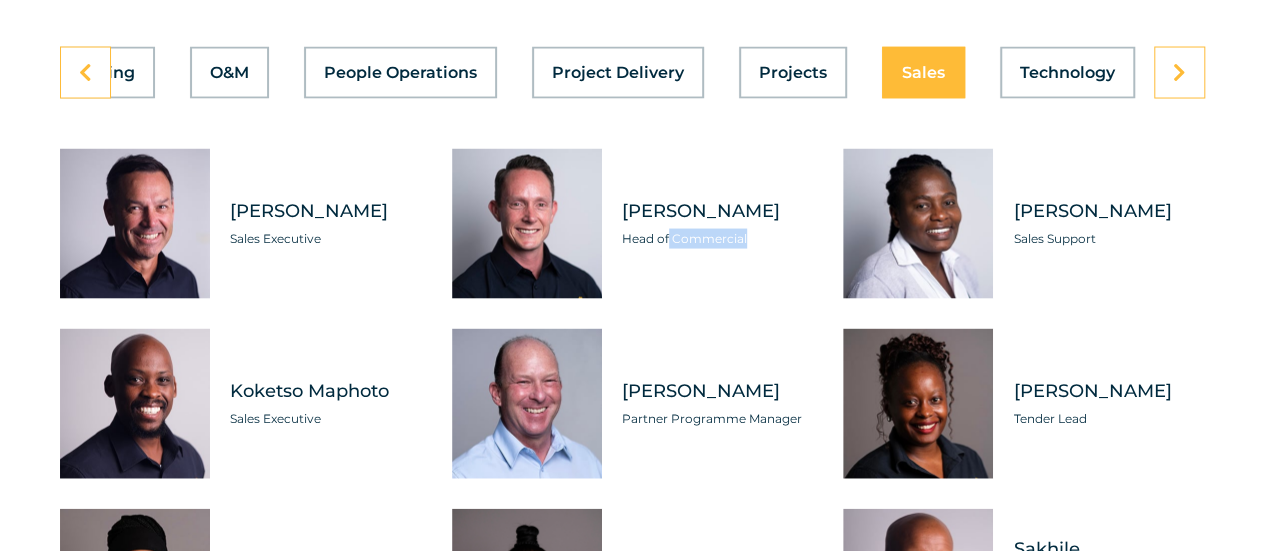 click on "Head of Commercial" 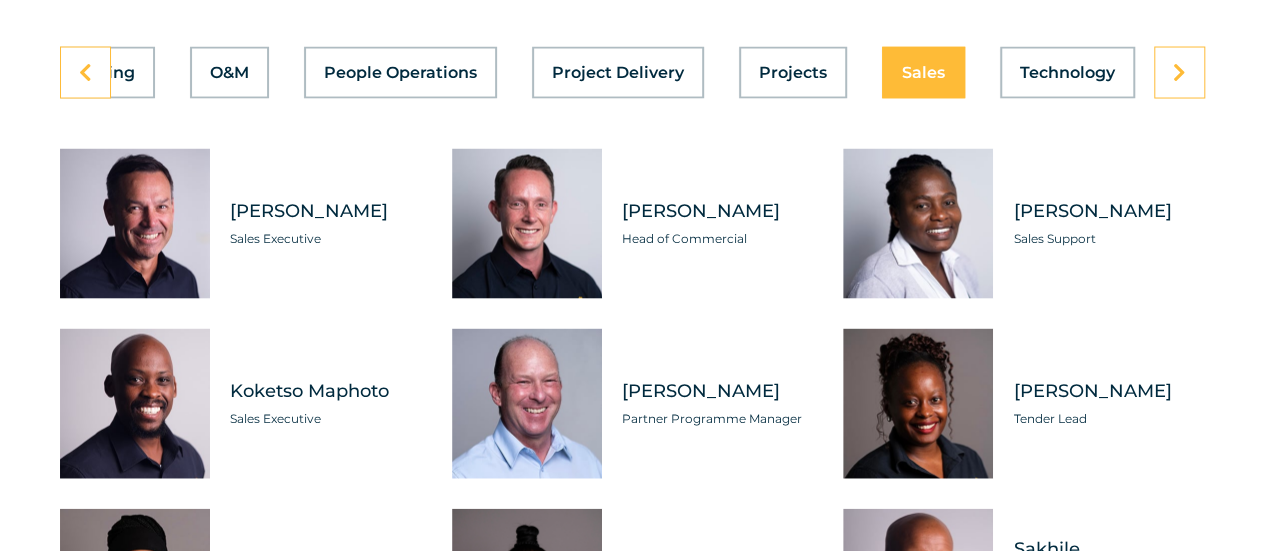 drag, startPoint x: 767, startPoint y: 254, endPoint x: 608, endPoint y: 246, distance: 159.20113 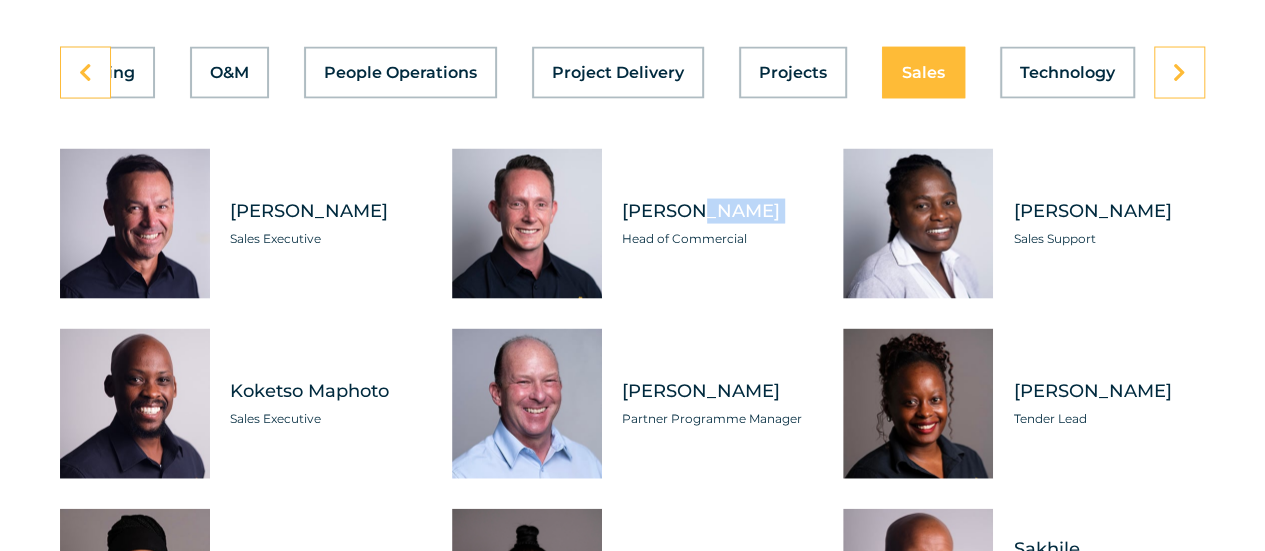 click on "[PERSON_NAME]" 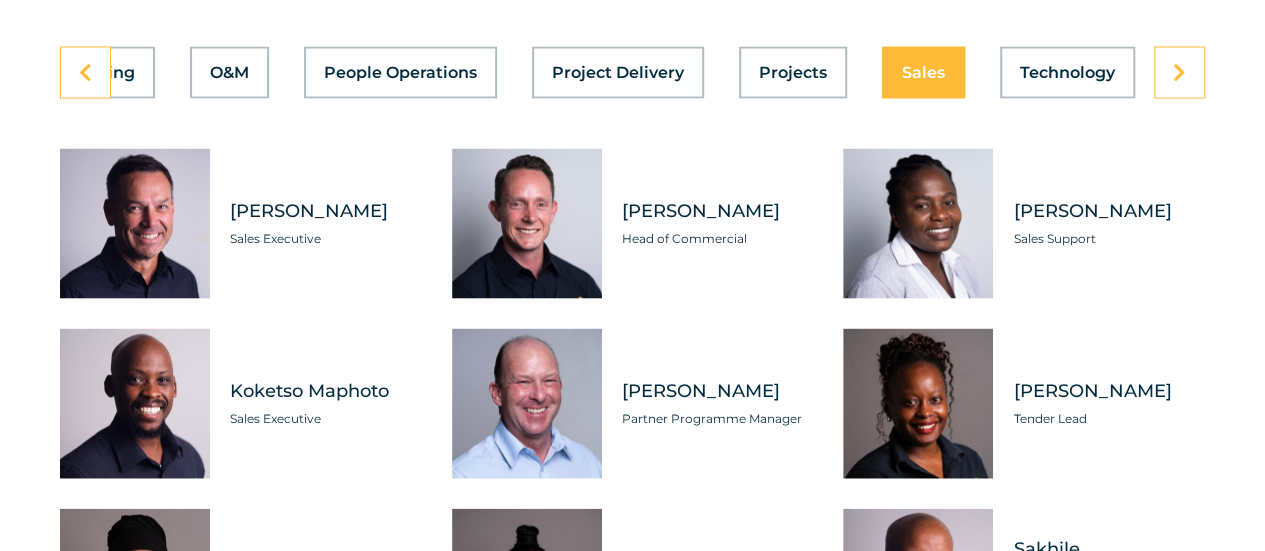drag, startPoint x: 746, startPoint y: 258, endPoint x: 626, endPoint y: 253, distance: 120.10412 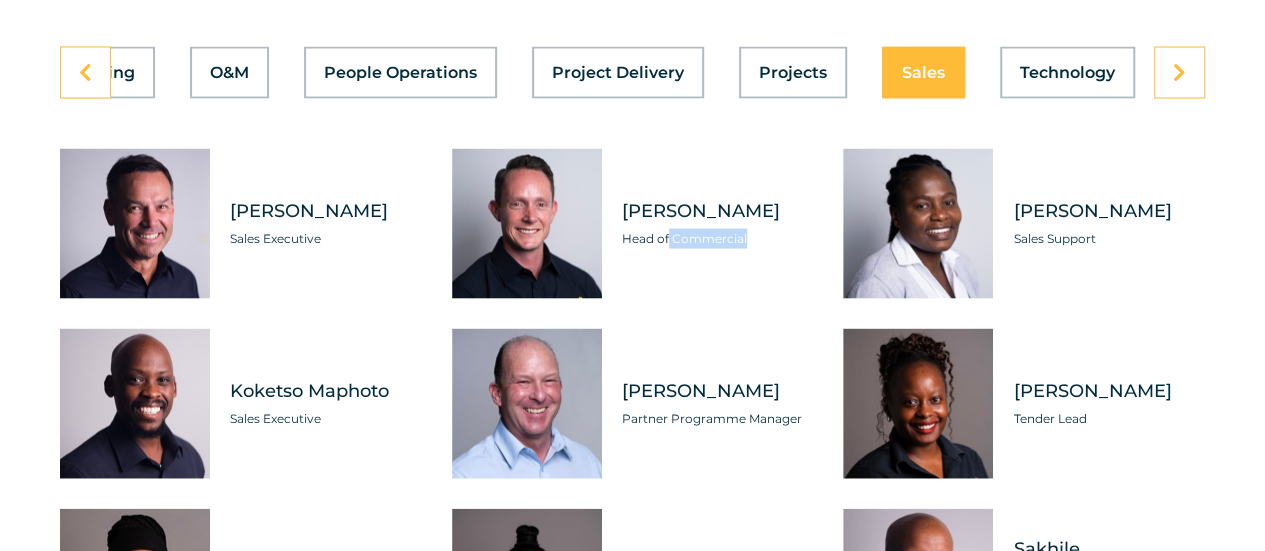click on "Head of Commercial" 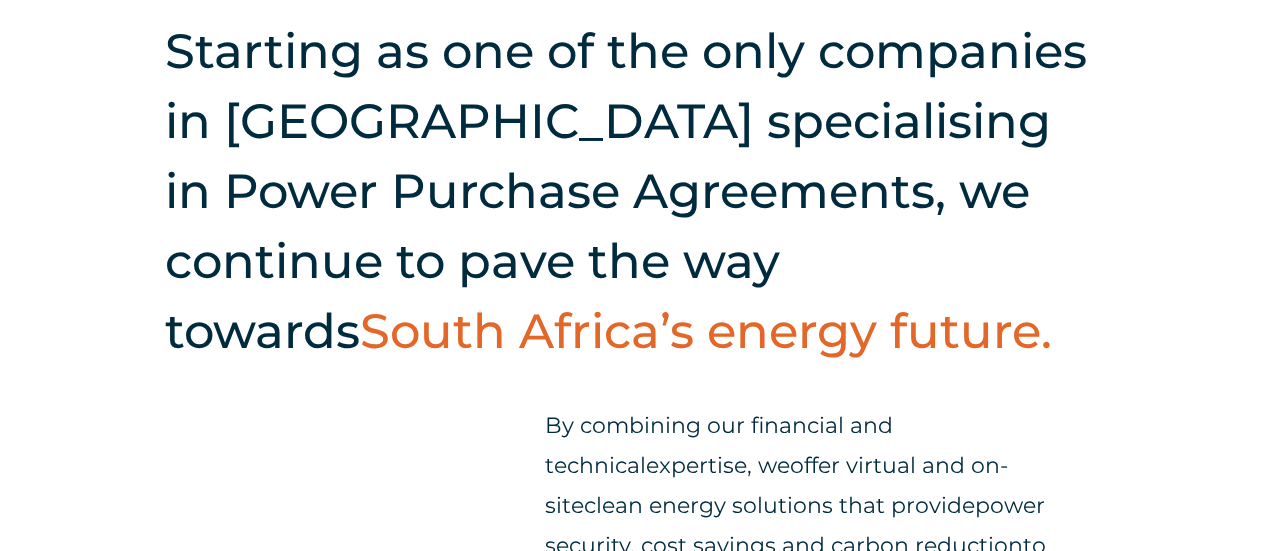 scroll, scrollTop: 0, scrollLeft: 0, axis: both 